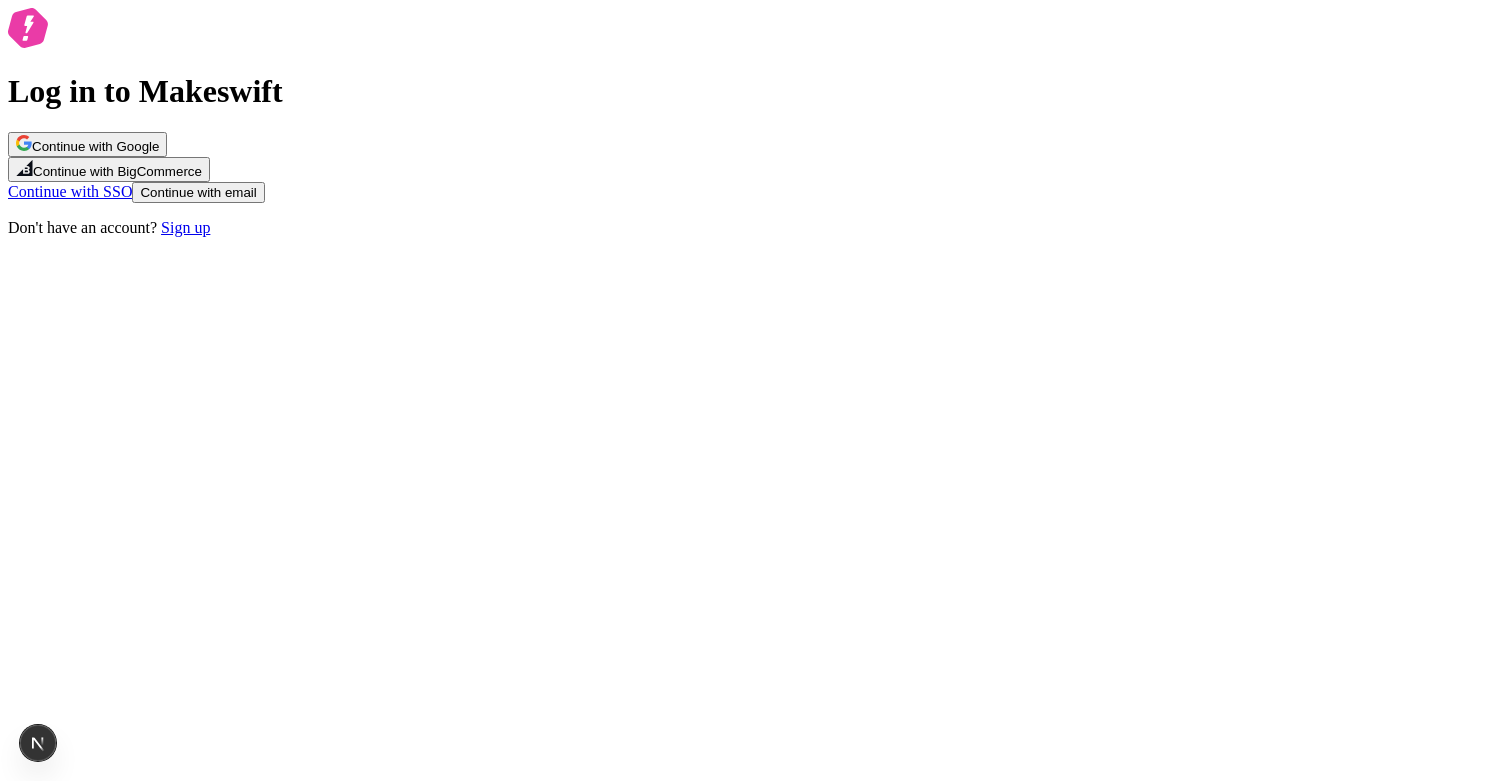 scroll, scrollTop: 0, scrollLeft: 0, axis: both 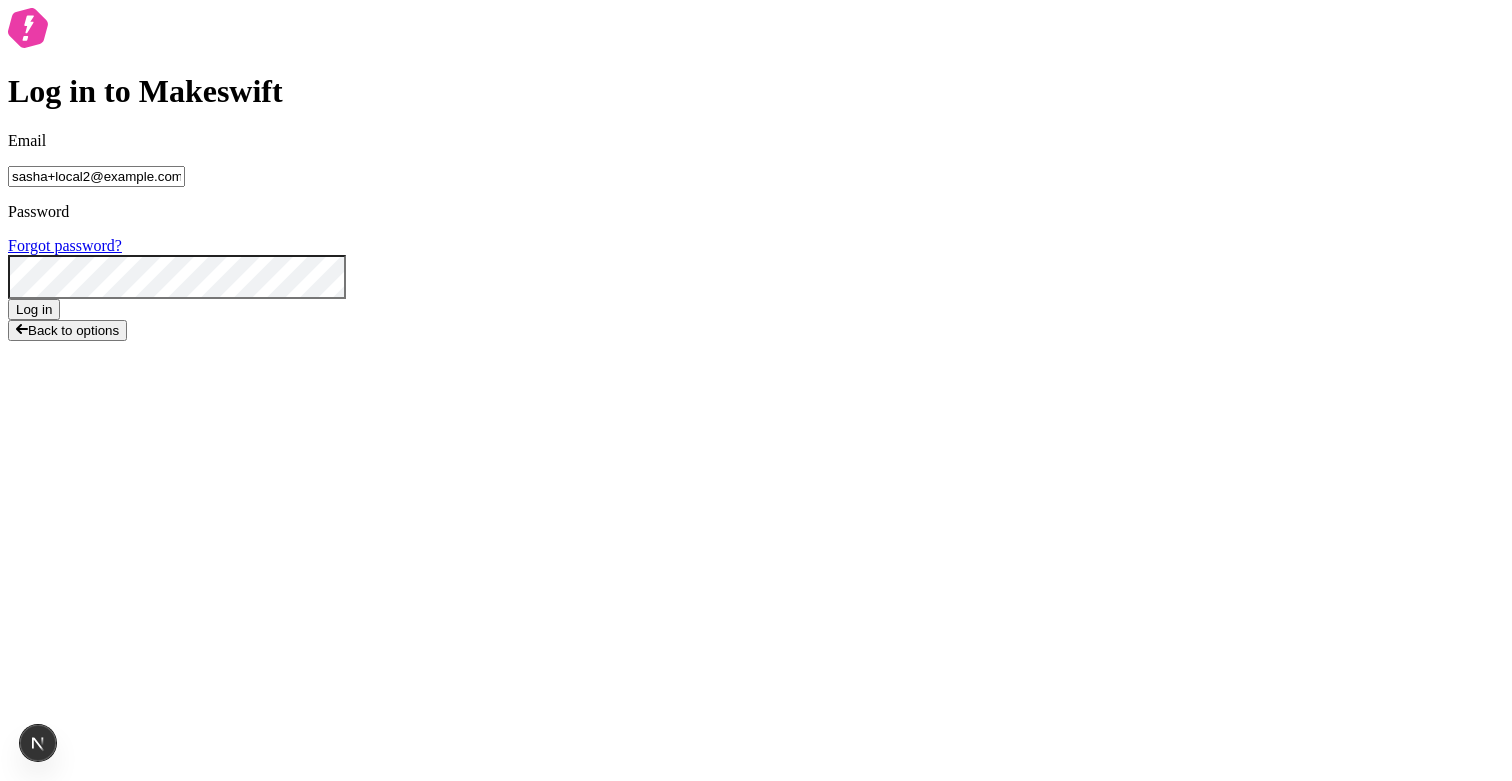 click on "Log in" at bounding box center [34, 309] 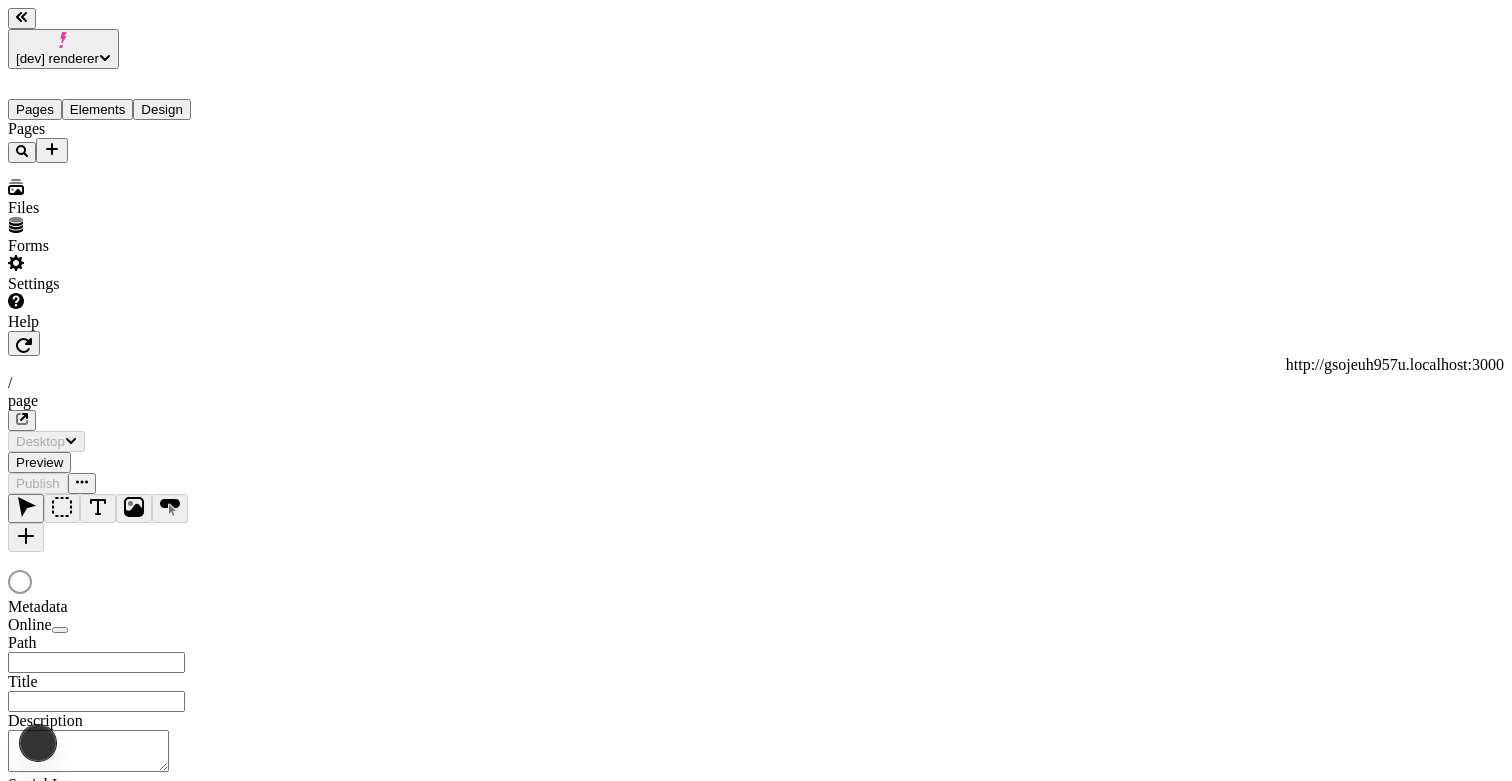 scroll, scrollTop: 0, scrollLeft: 0, axis: both 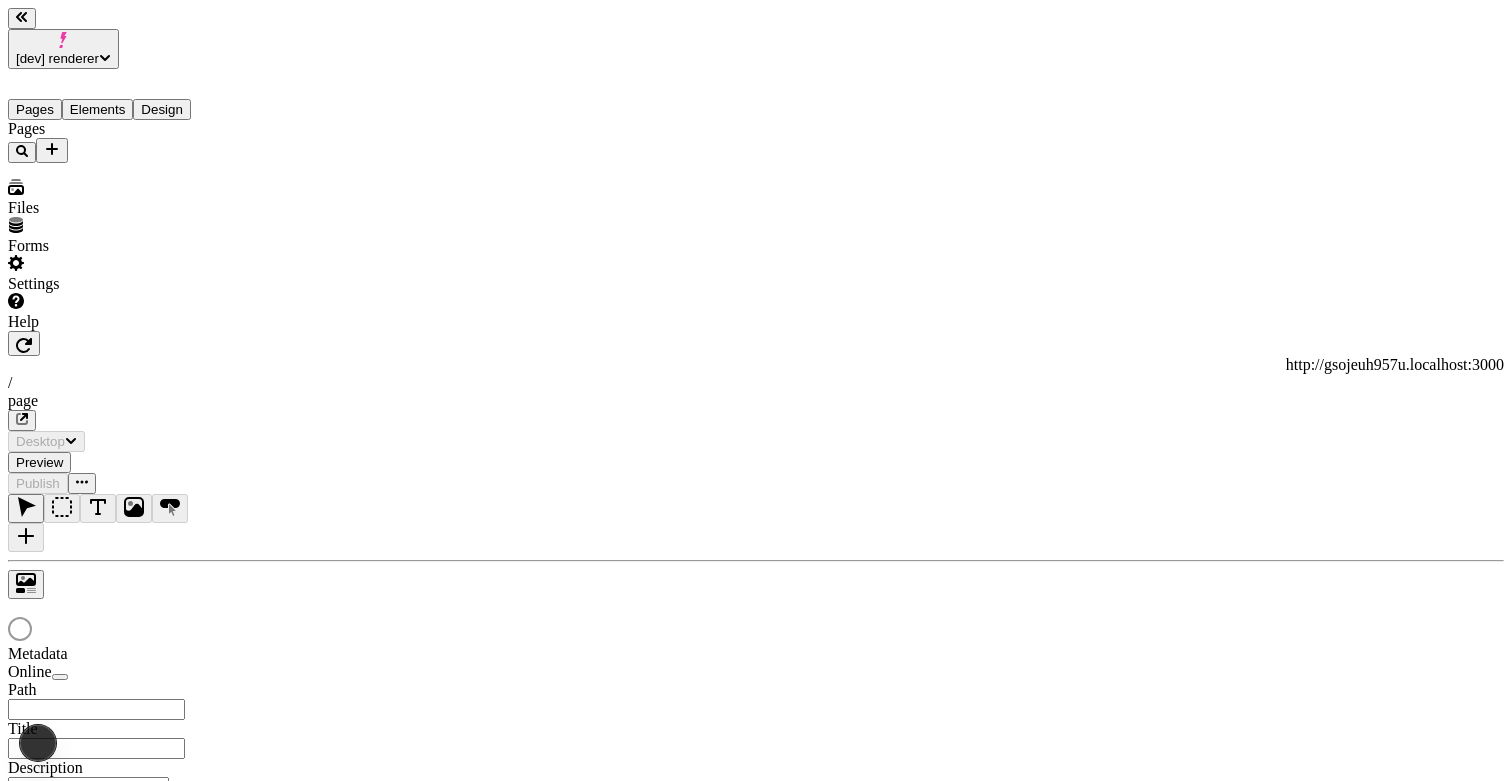 type on "/page" 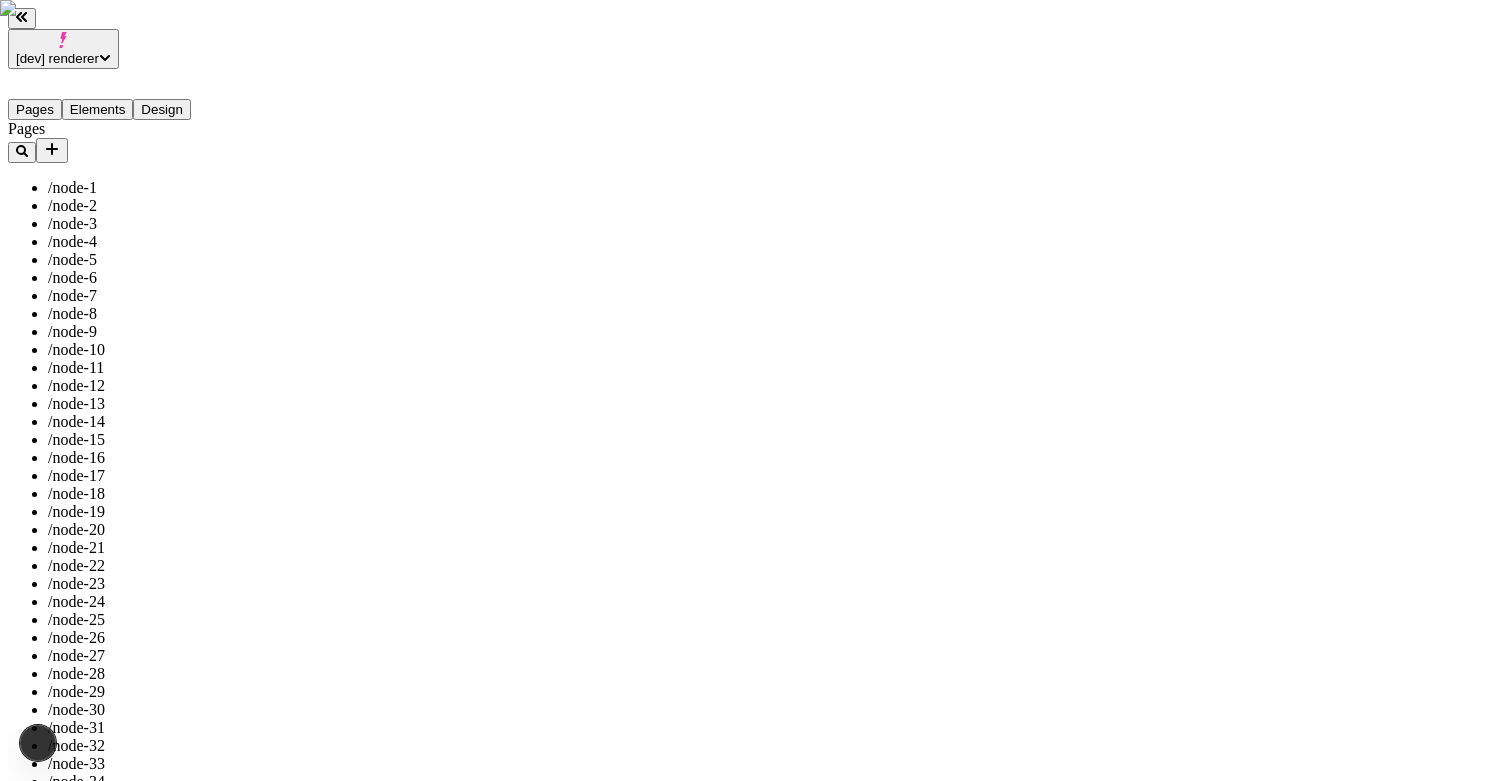 scroll, scrollTop: 0, scrollLeft: 0, axis: both 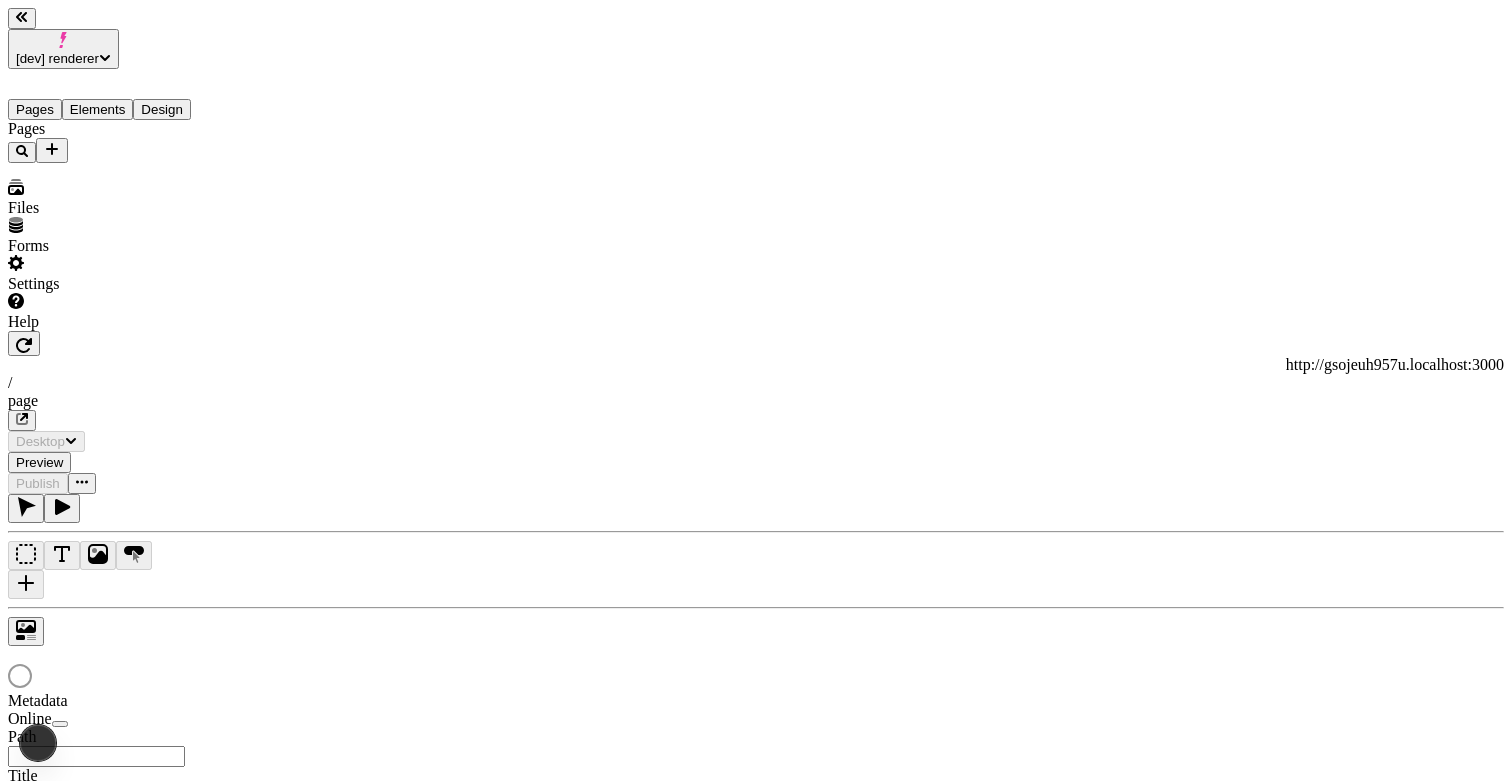 type on "/page" 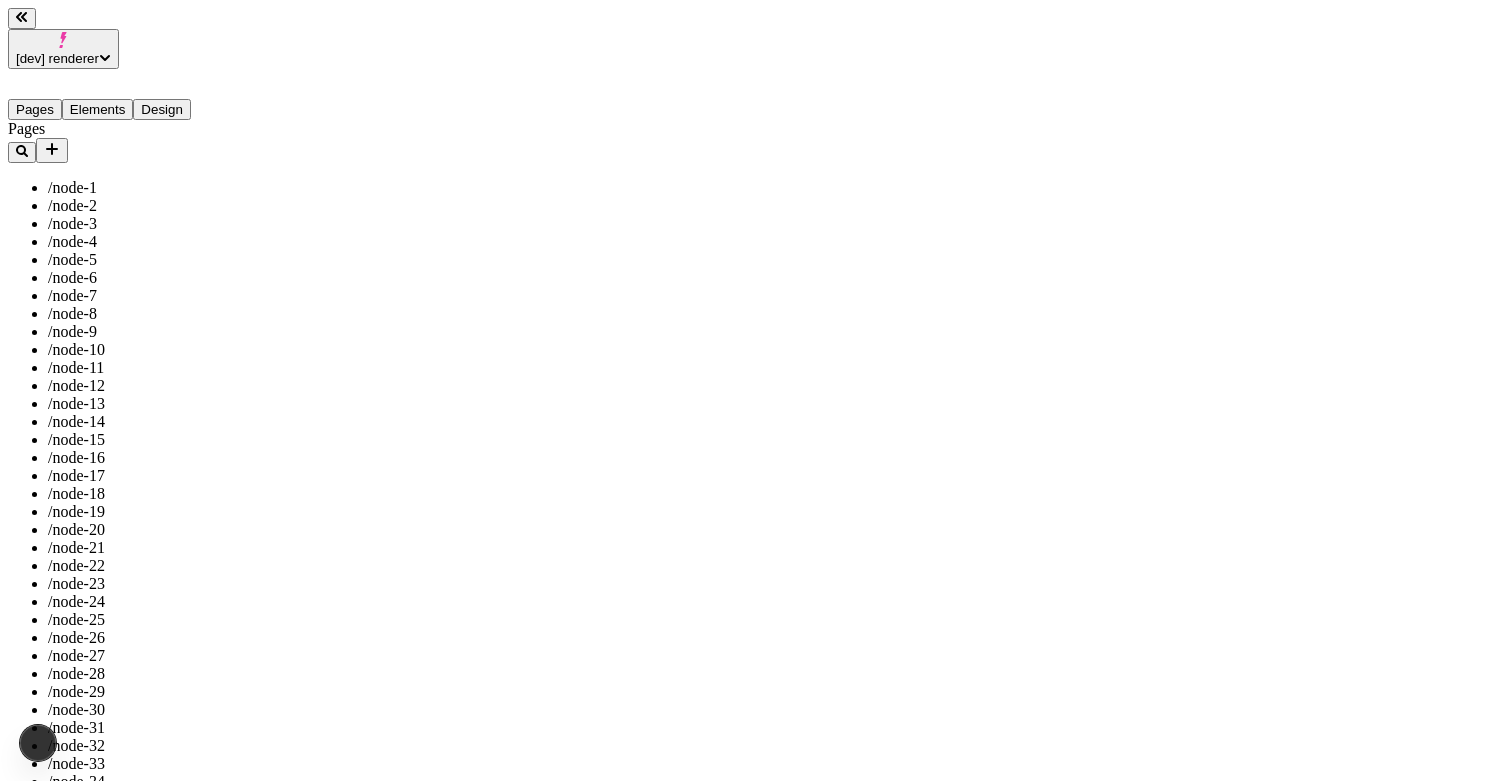 scroll, scrollTop: 0, scrollLeft: 0, axis: both 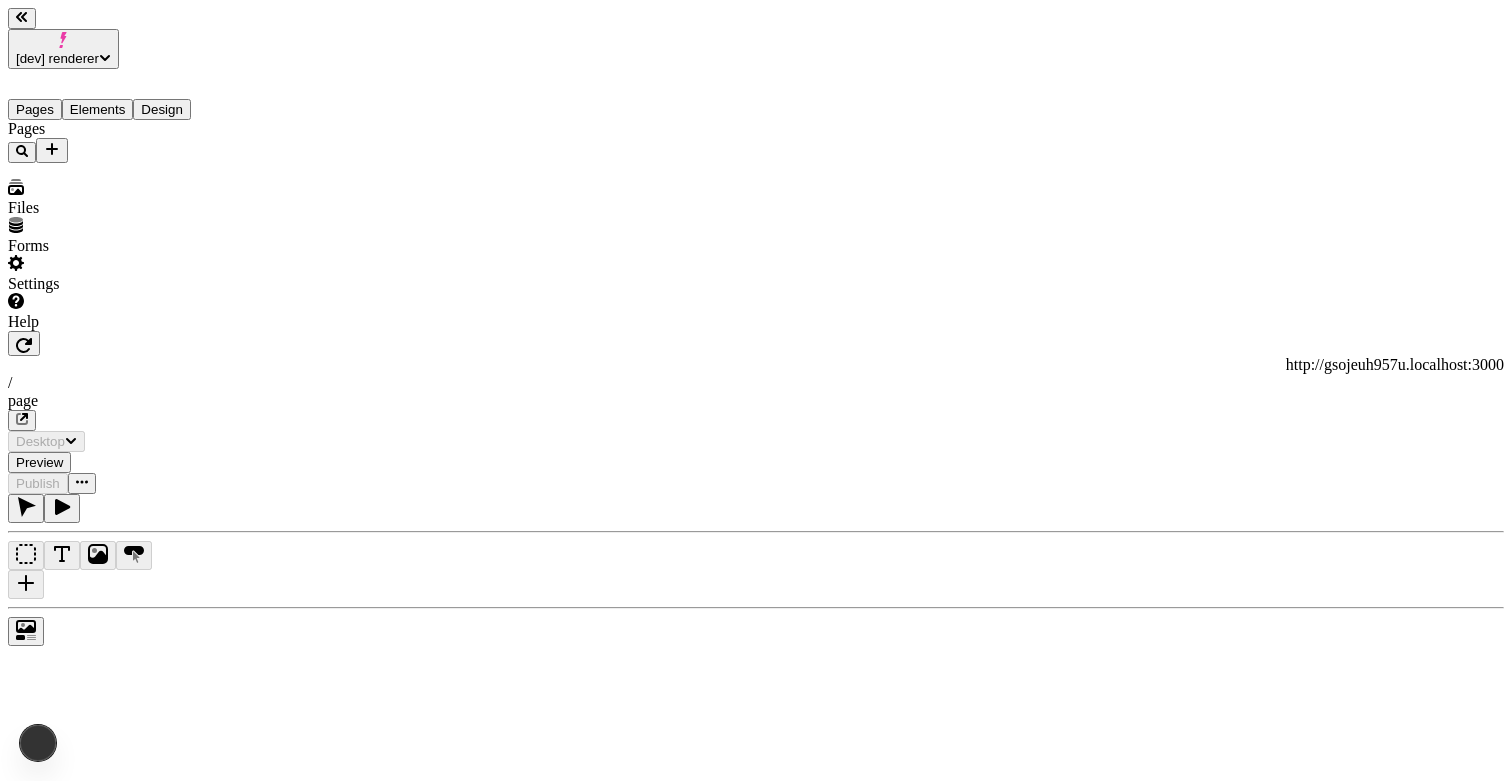 type on "/page" 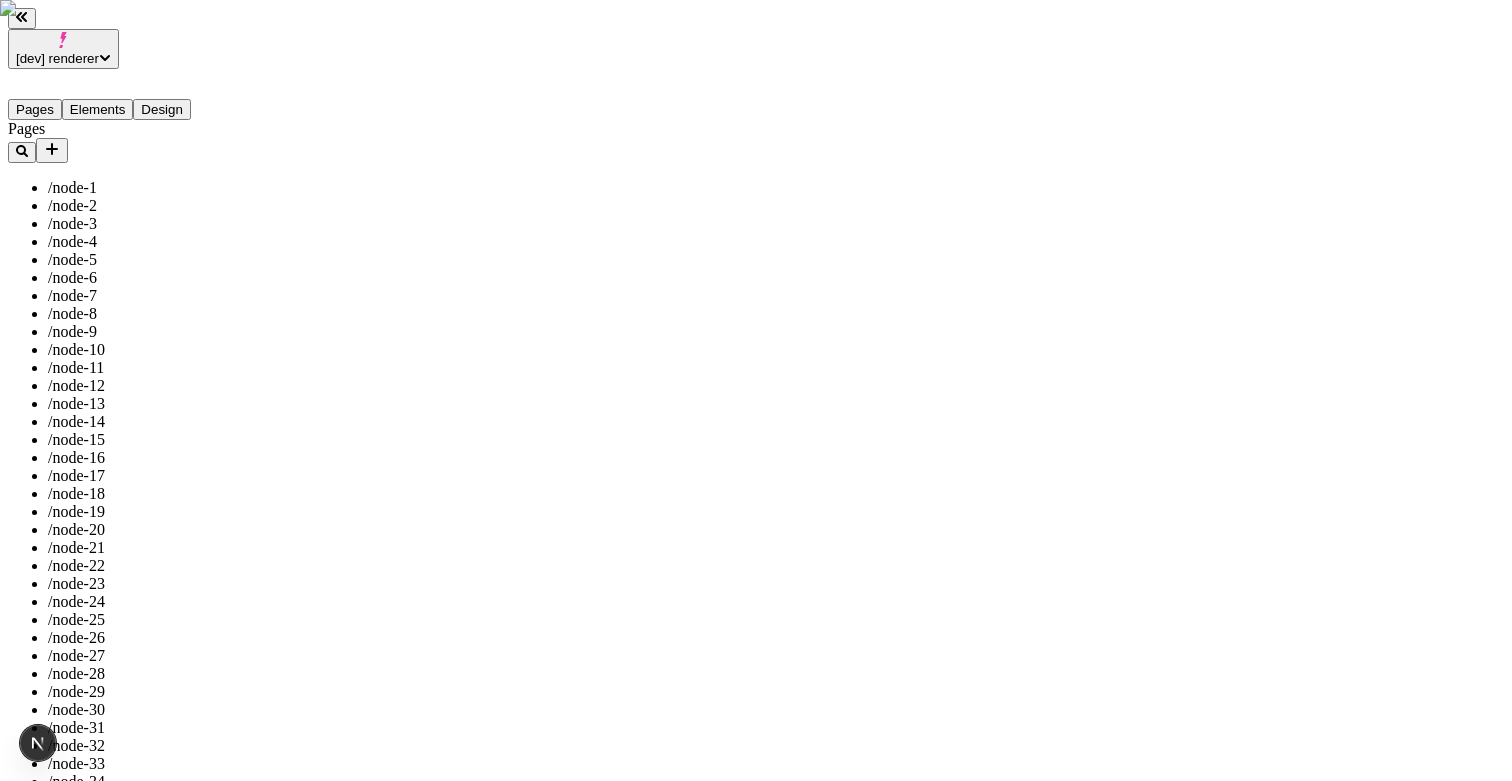 scroll, scrollTop: 4345, scrollLeft: 0, axis: vertical 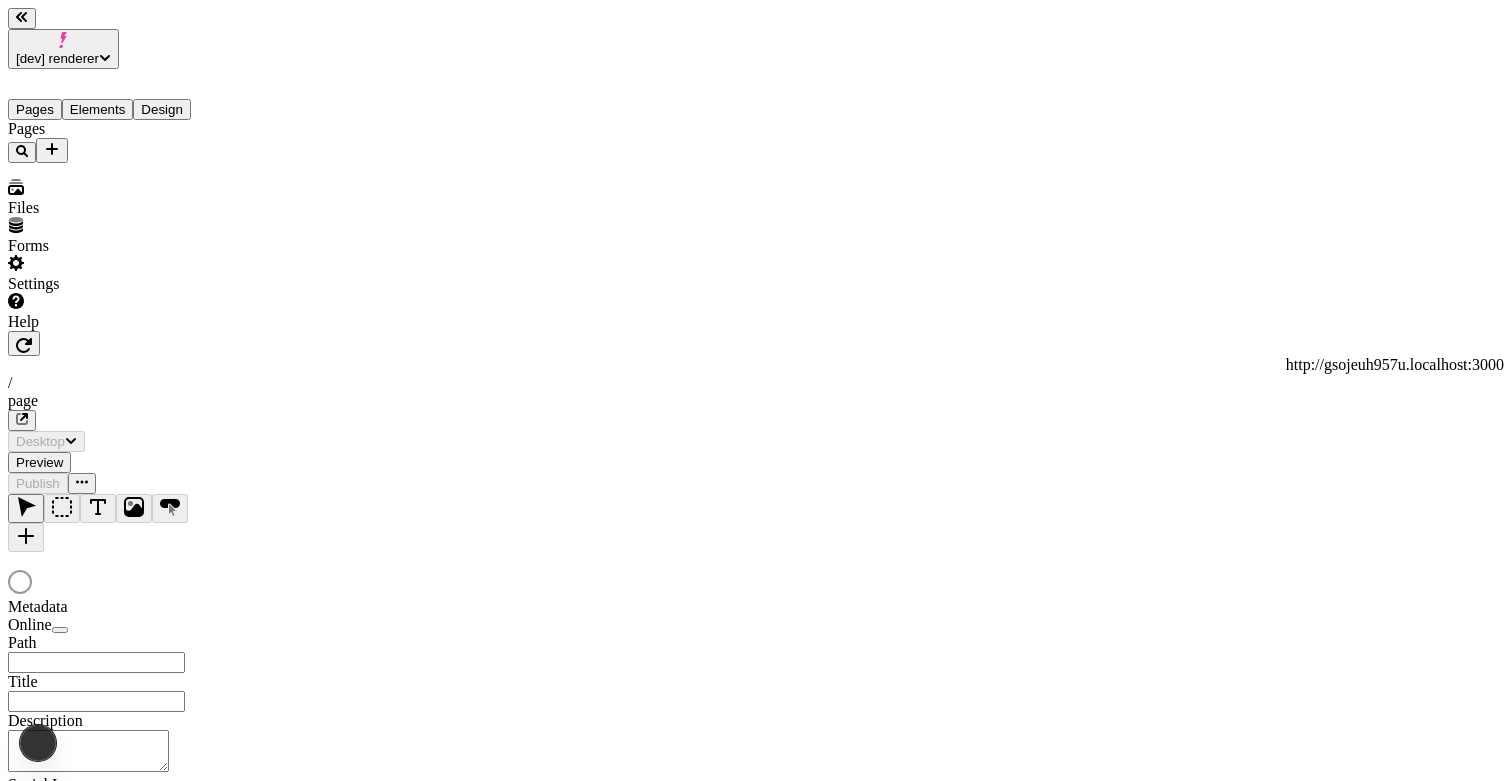 type on "/page" 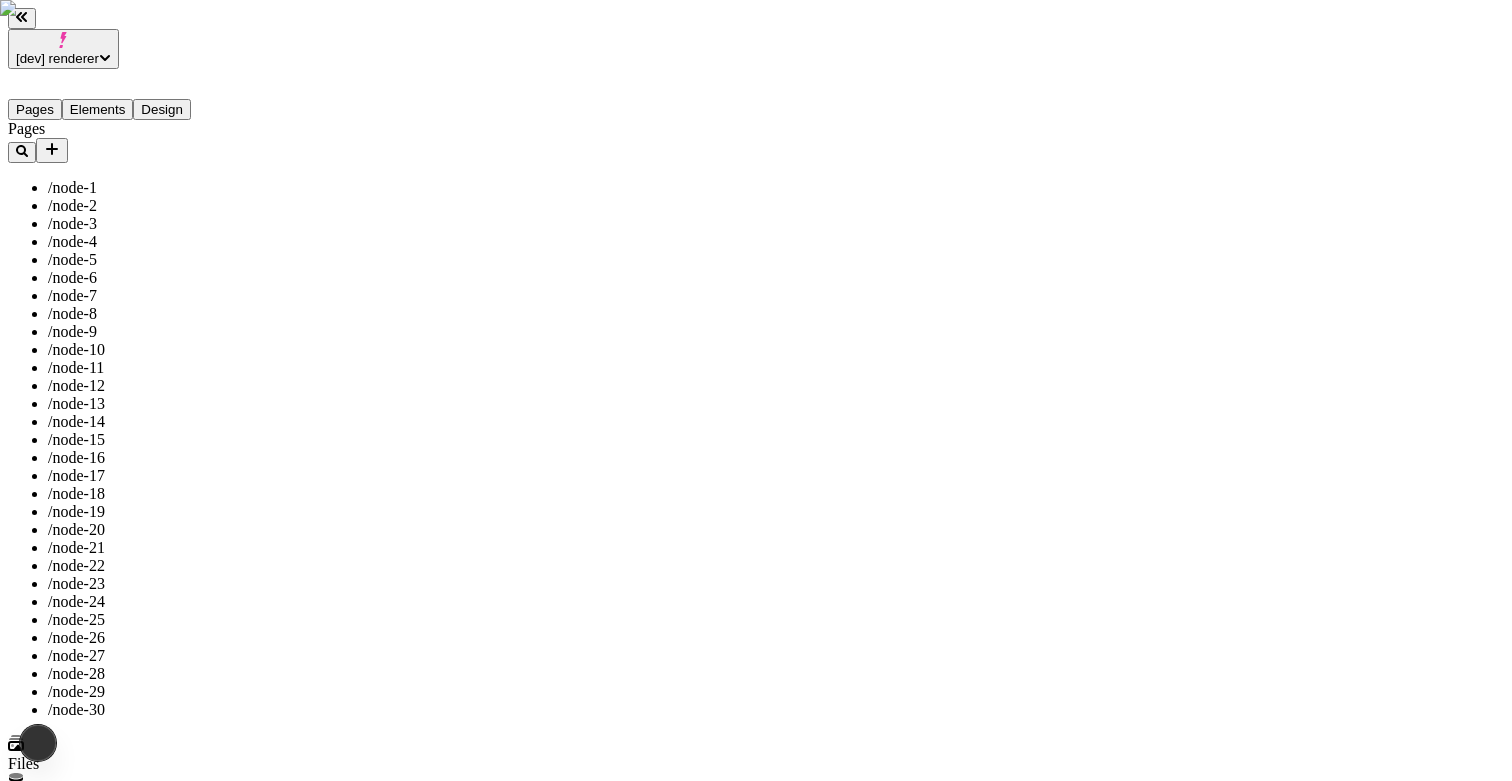 scroll, scrollTop: 0, scrollLeft: 0, axis: both 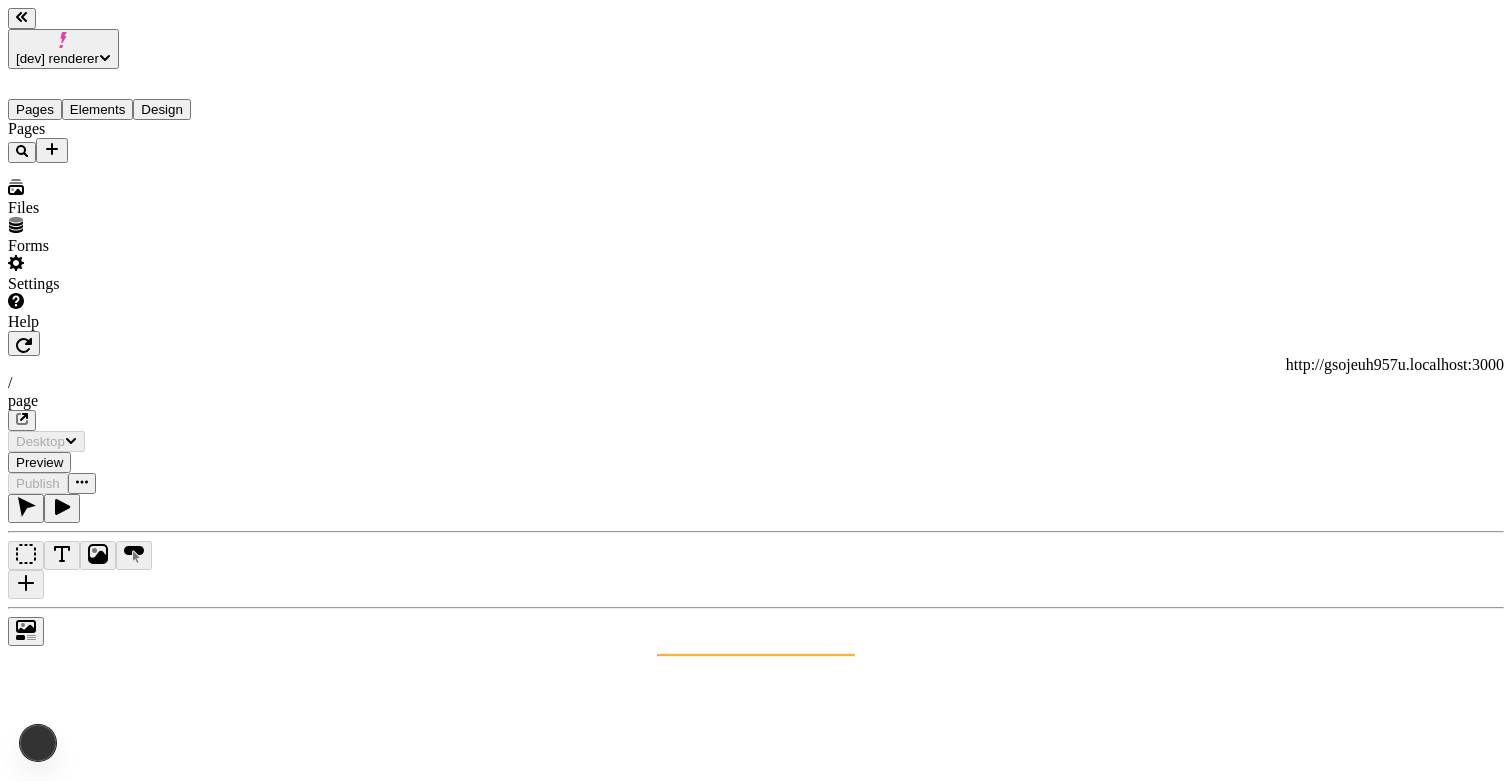 type on "/page" 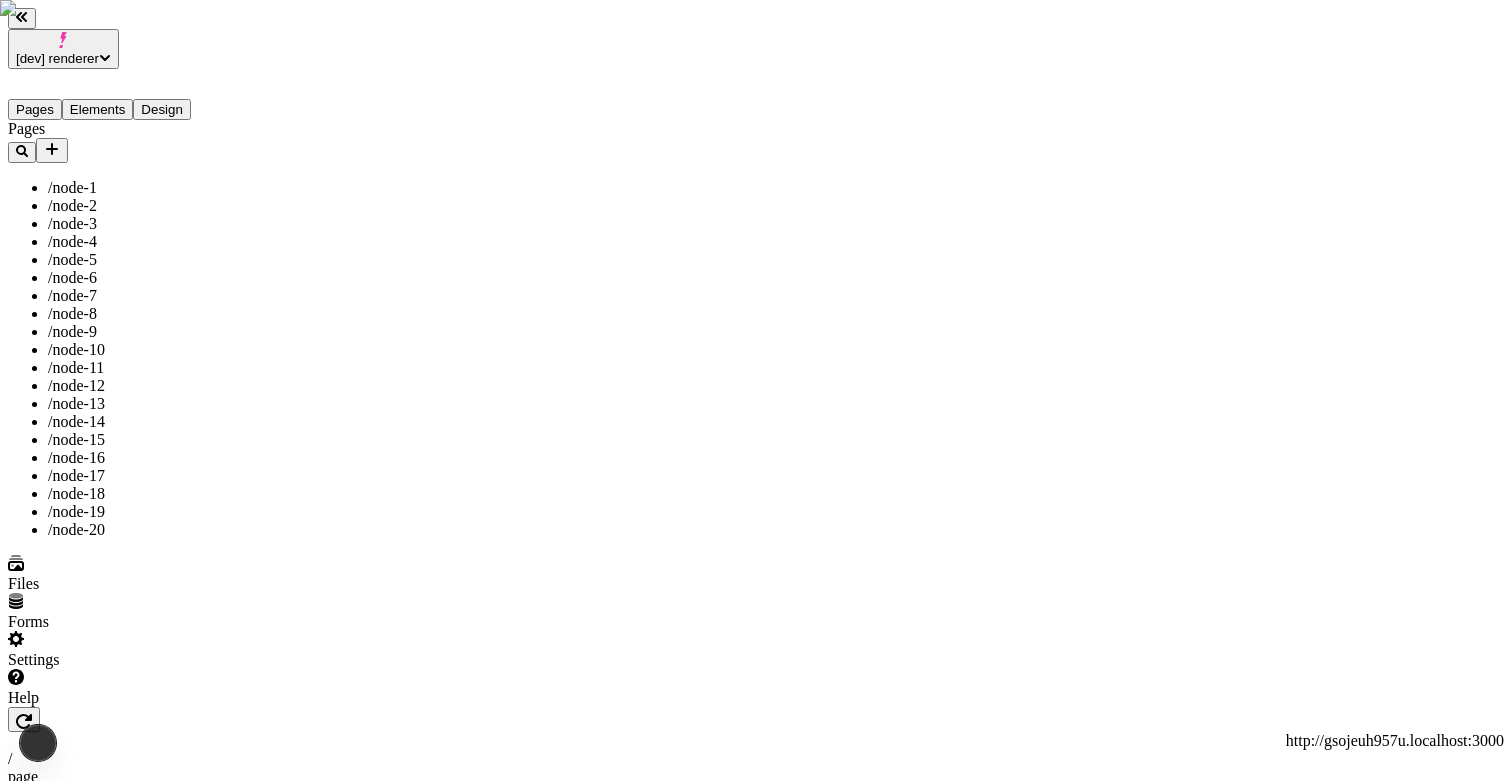 scroll, scrollTop: 0, scrollLeft: 0, axis: both 